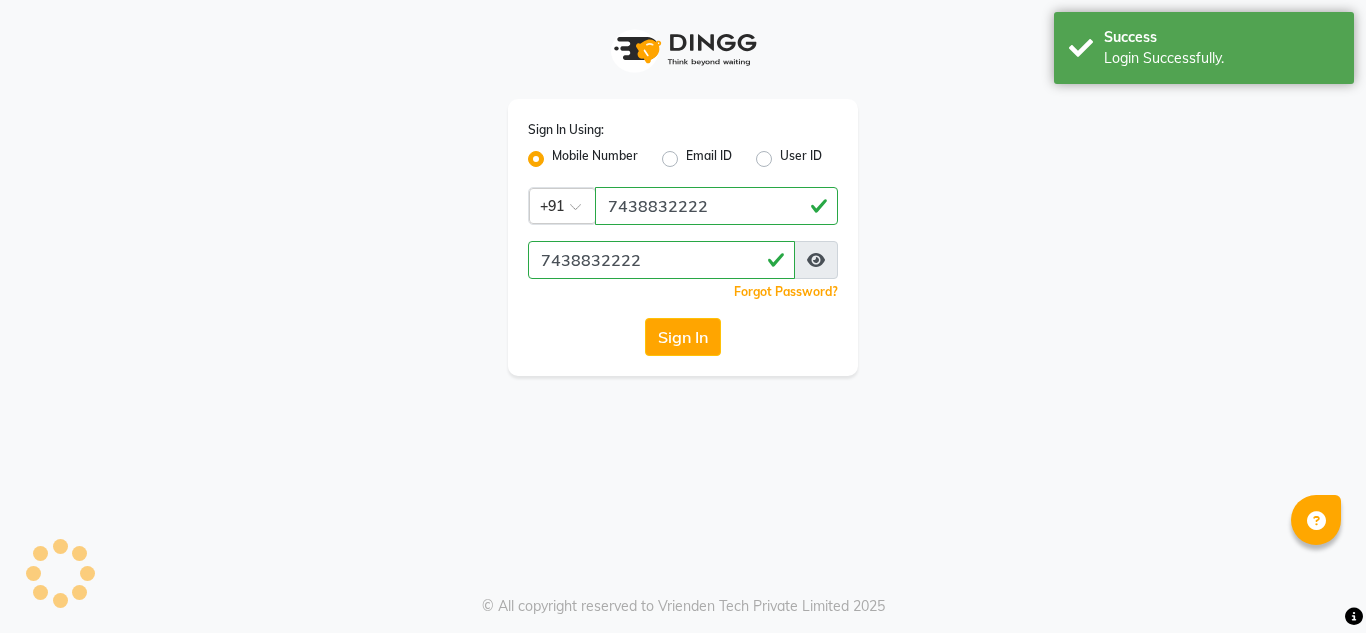 scroll, scrollTop: 0, scrollLeft: 0, axis: both 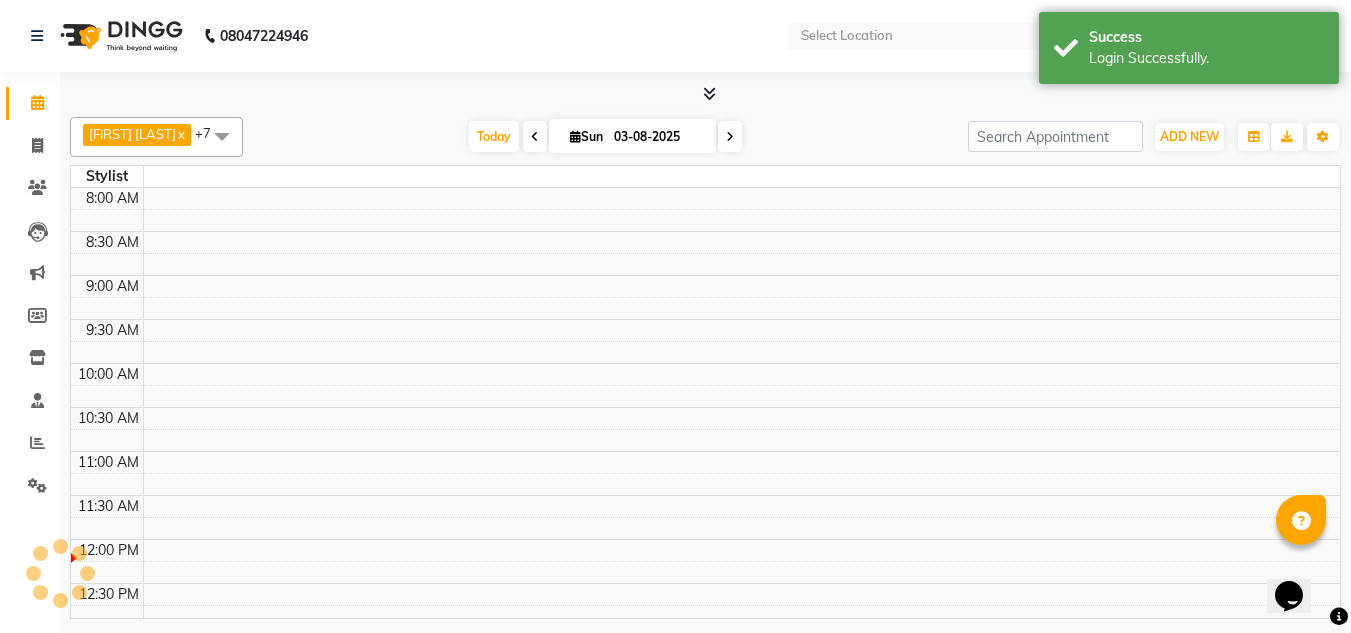 select on "en" 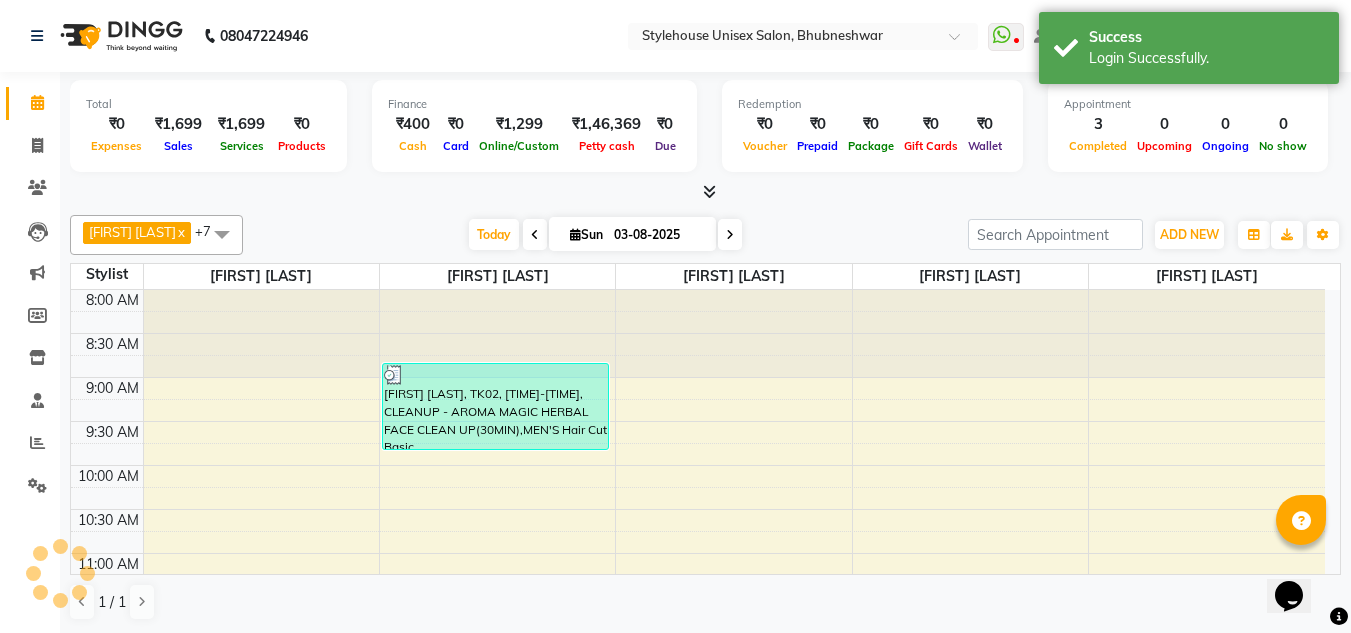 scroll, scrollTop: 0, scrollLeft: 0, axis: both 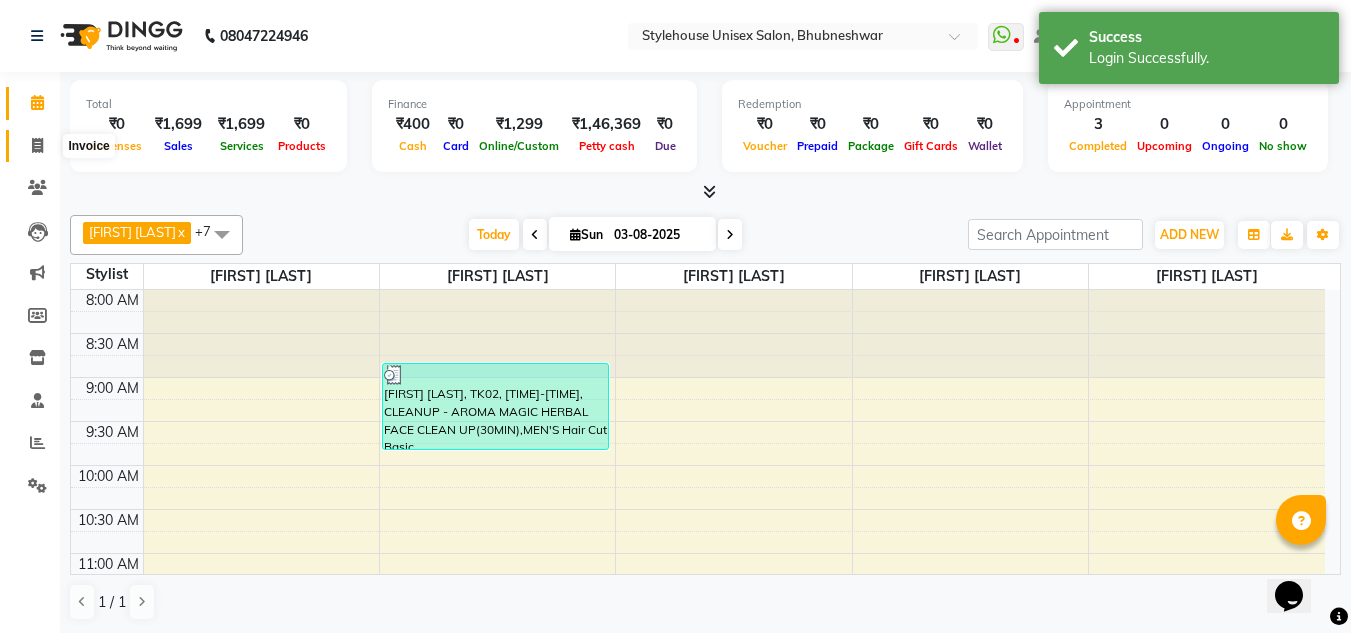 click 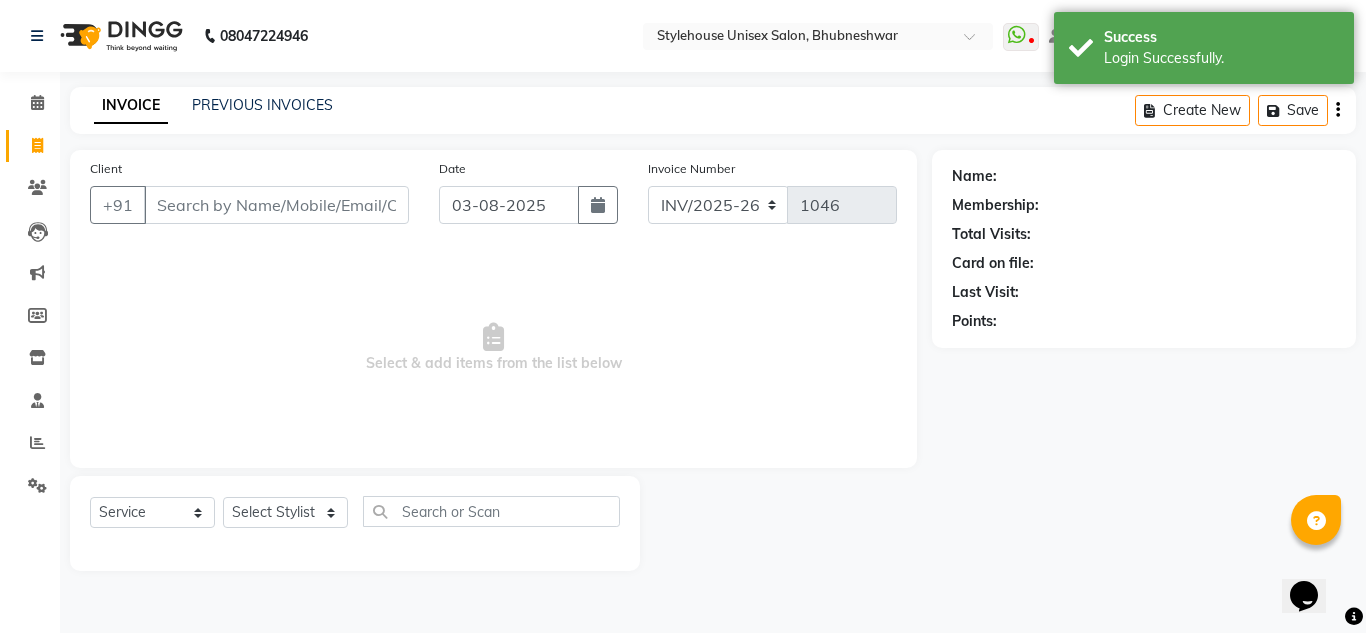 click on "INVOICE PREVIOUS INVOICES Create New   Save" 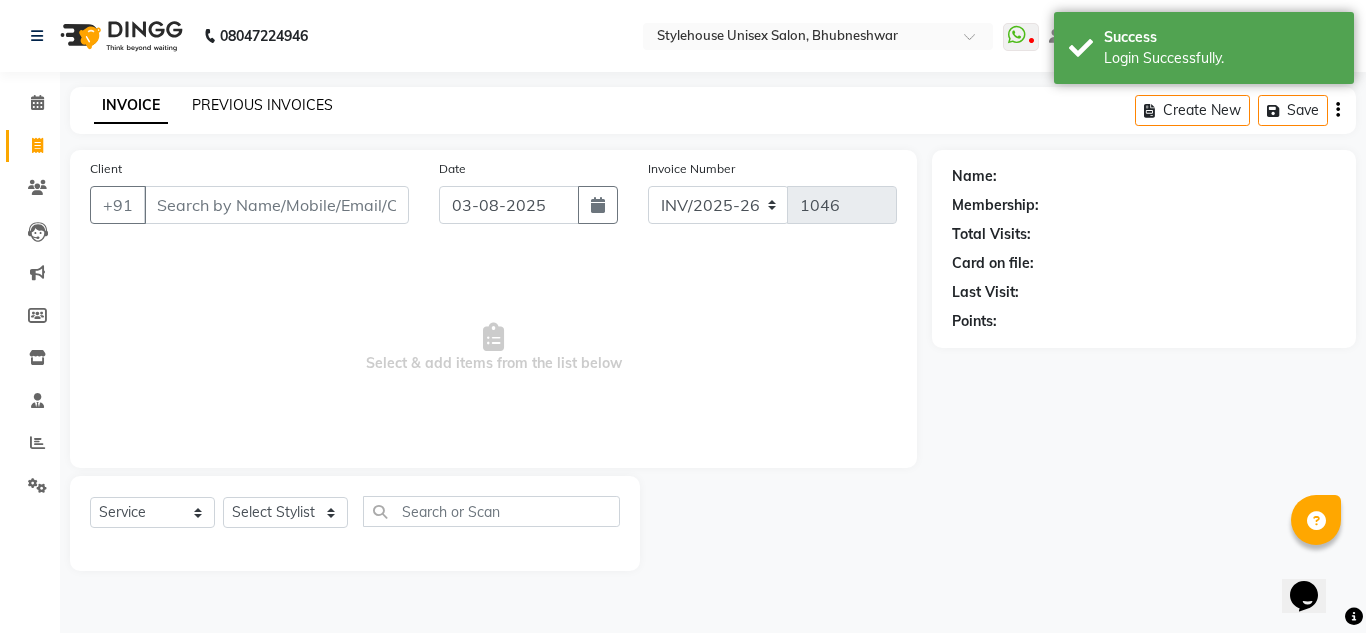 click on "PREVIOUS INVOICES" 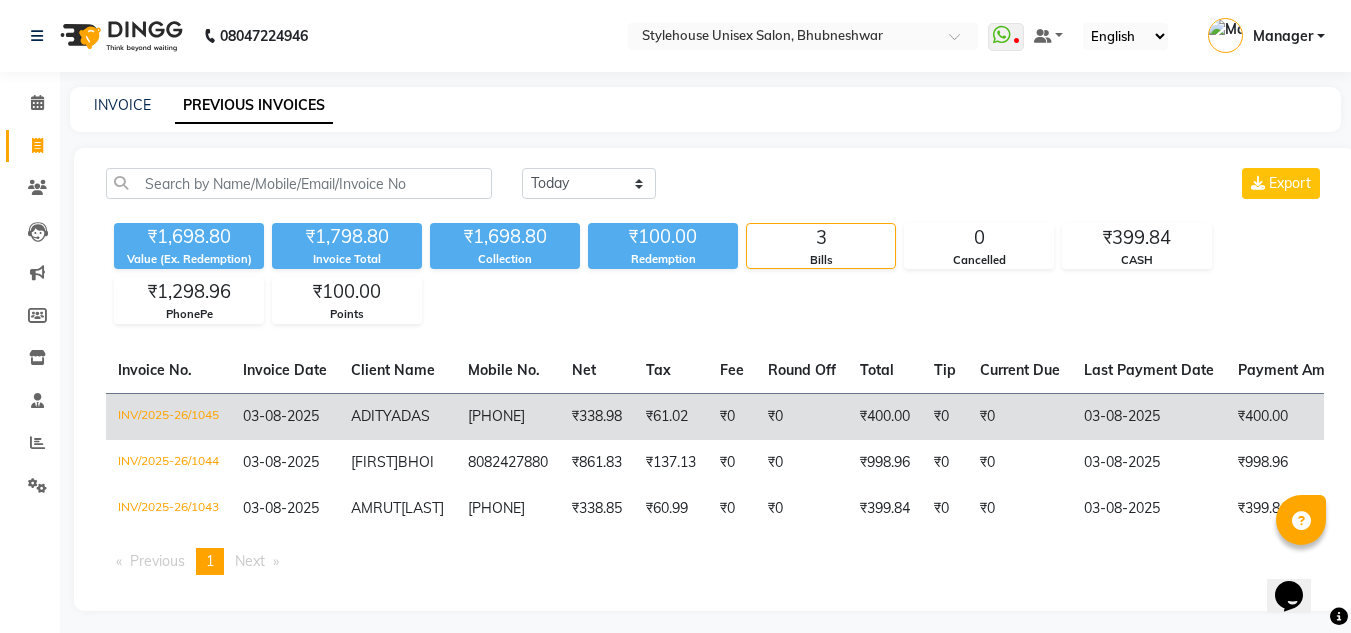 click on "03-08-2025" 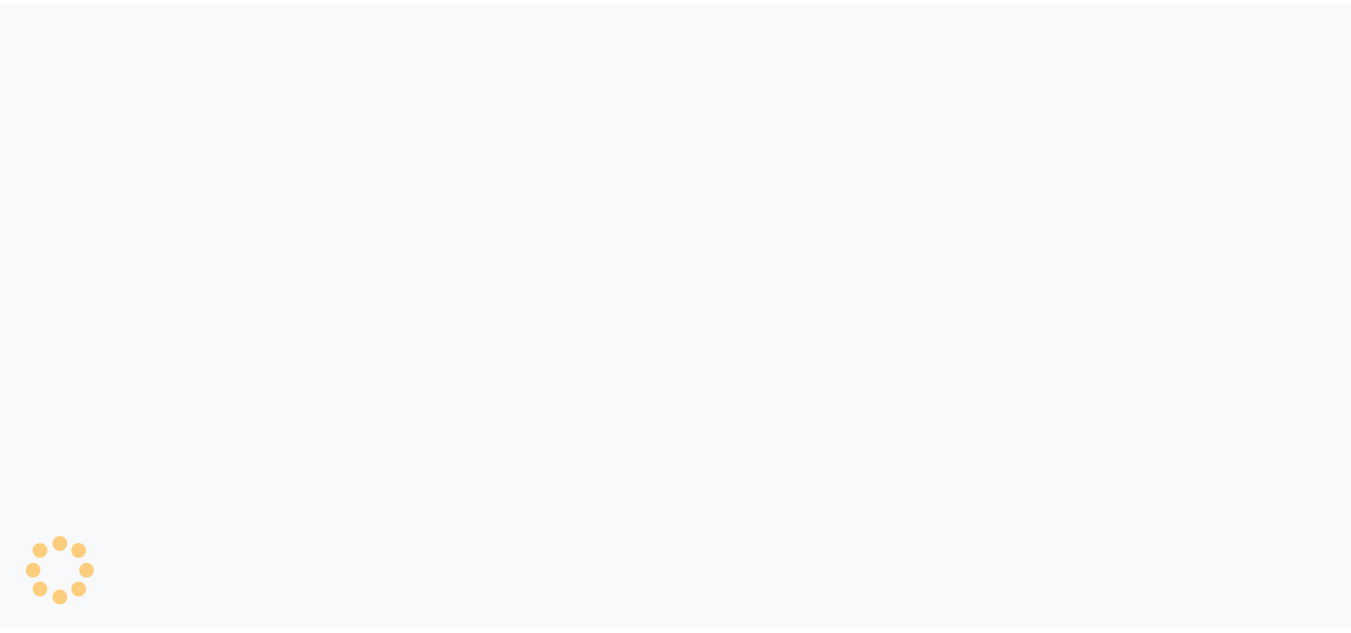 scroll, scrollTop: 0, scrollLeft: 0, axis: both 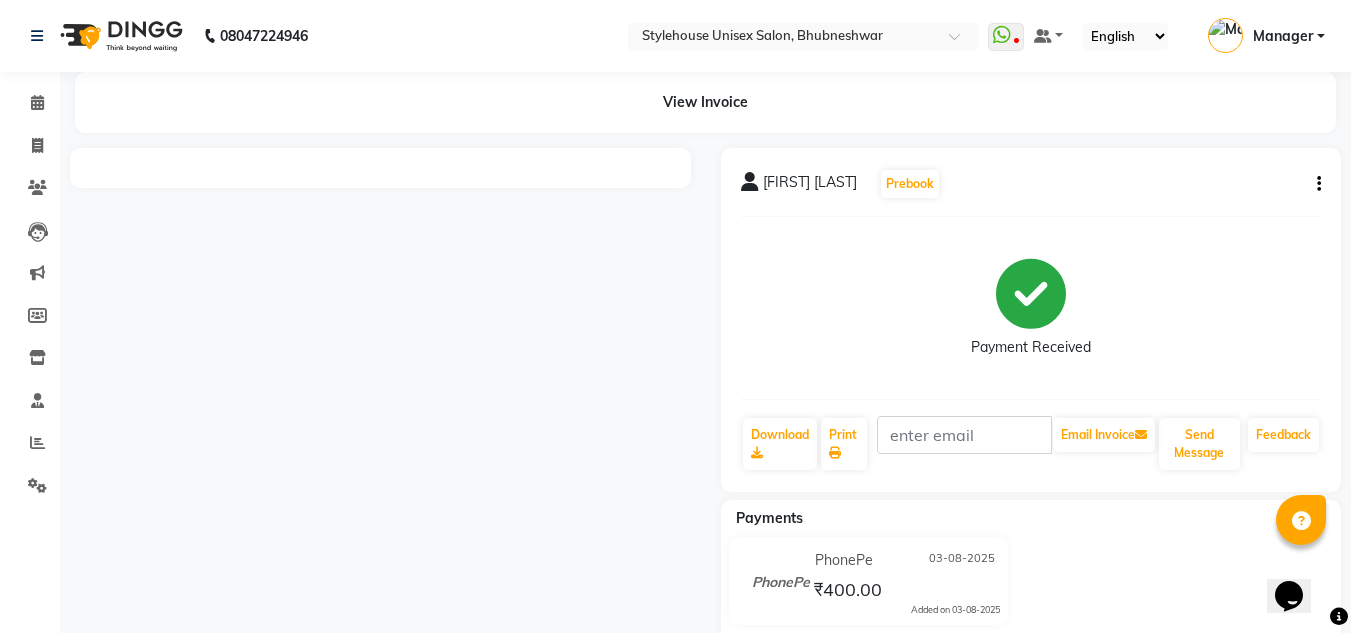 click on "[FIRST] [LAST] Prebook Payment Received Download Print Email Invoice Send Message Feedback" 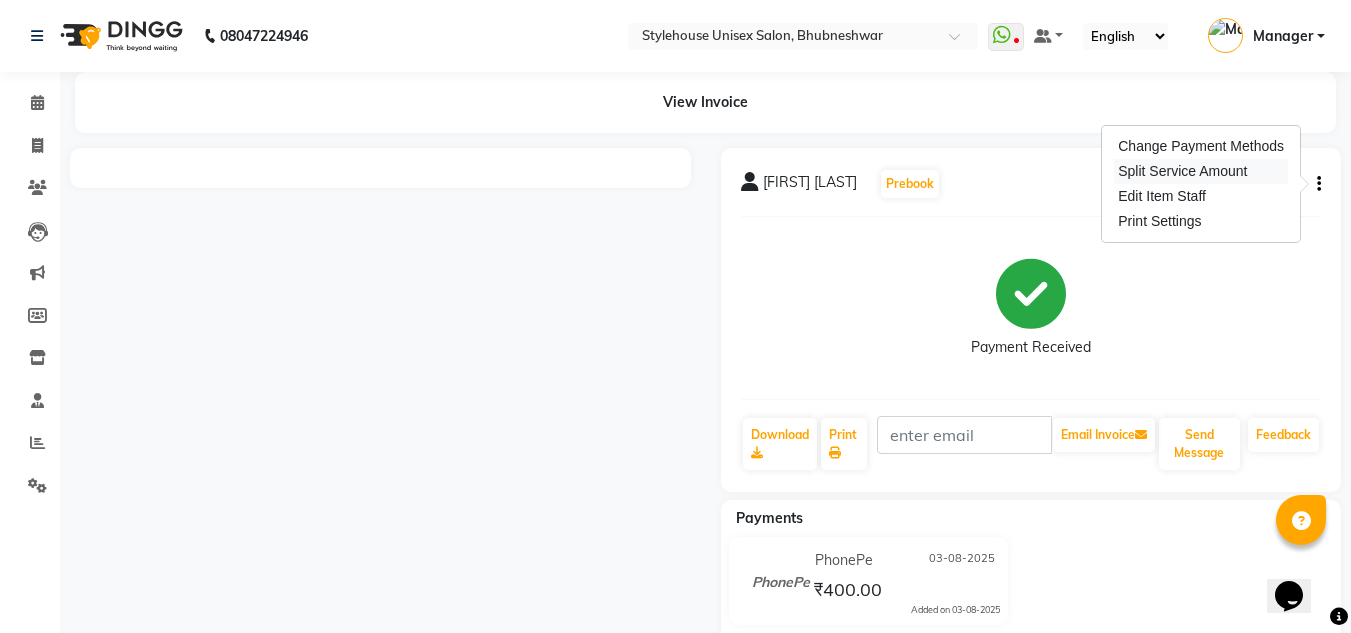 click on "Split Service Amount" at bounding box center (1201, 171) 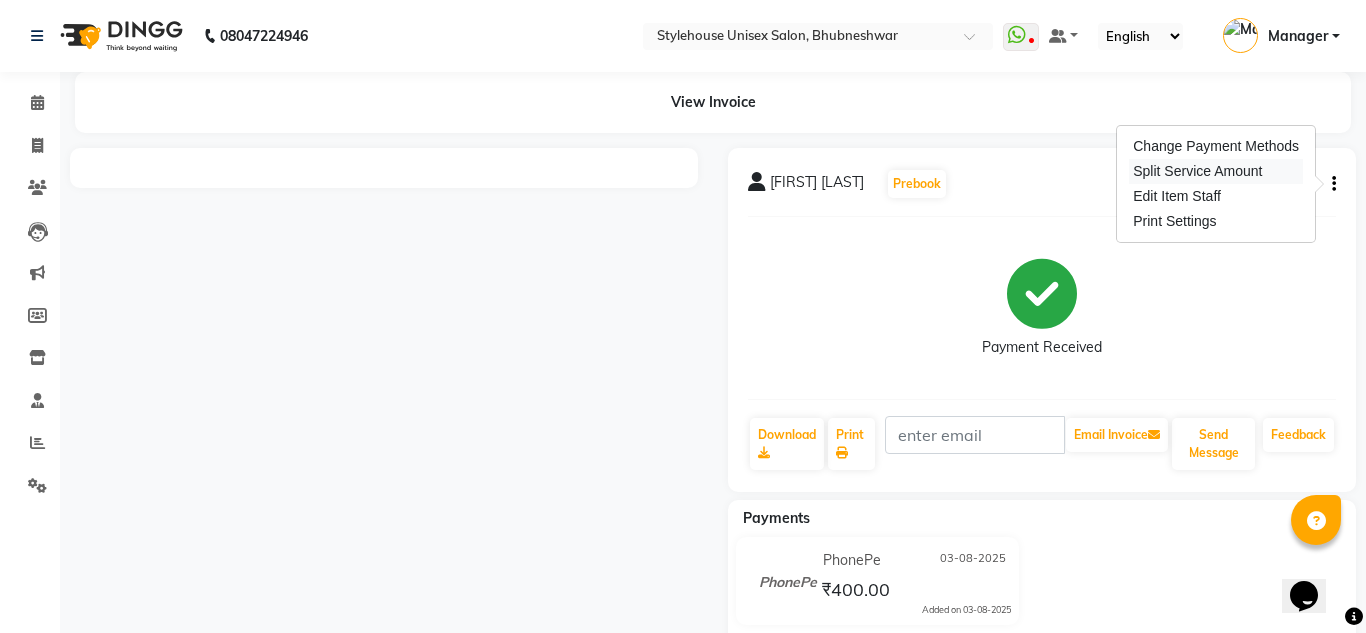 select on "87941" 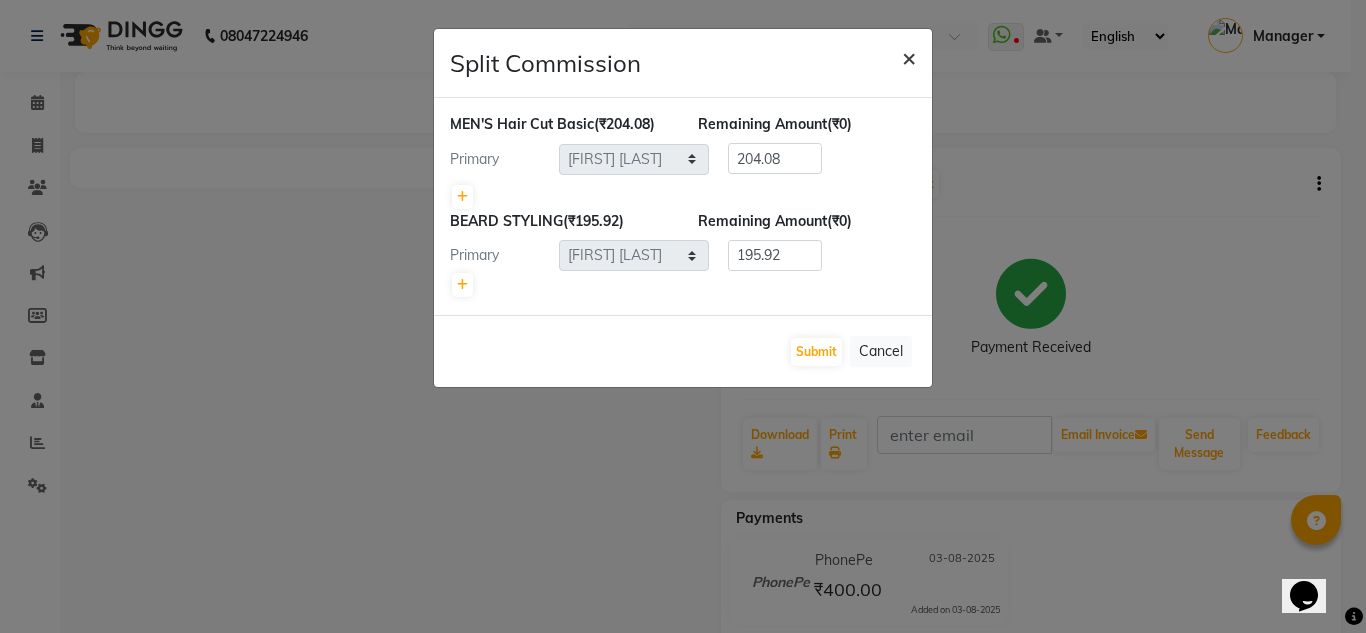 click on "×" 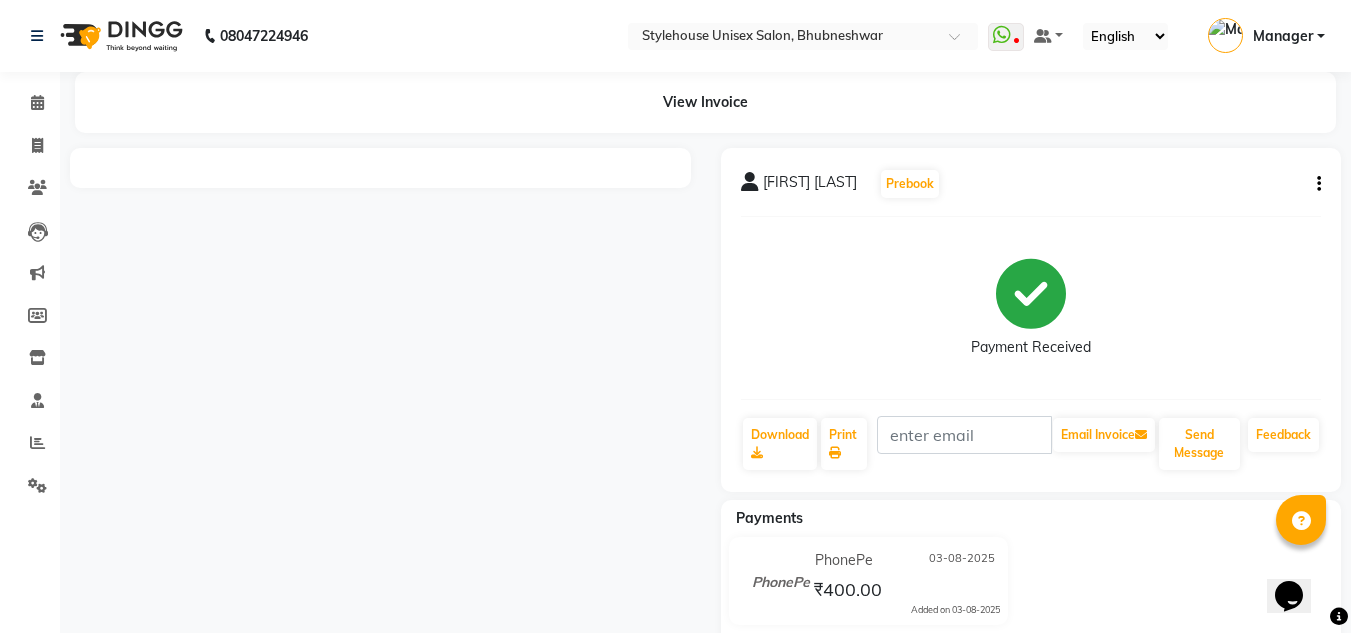 click 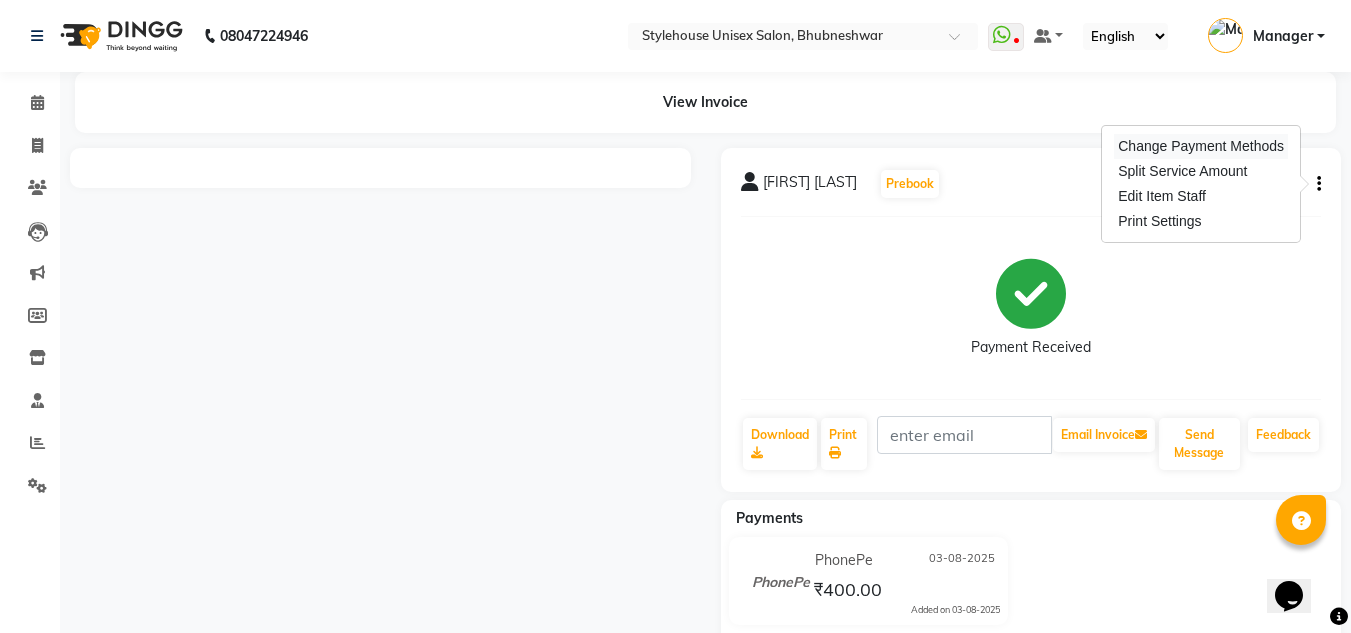 click on "Change Payment Methods" at bounding box center [1201, 146] 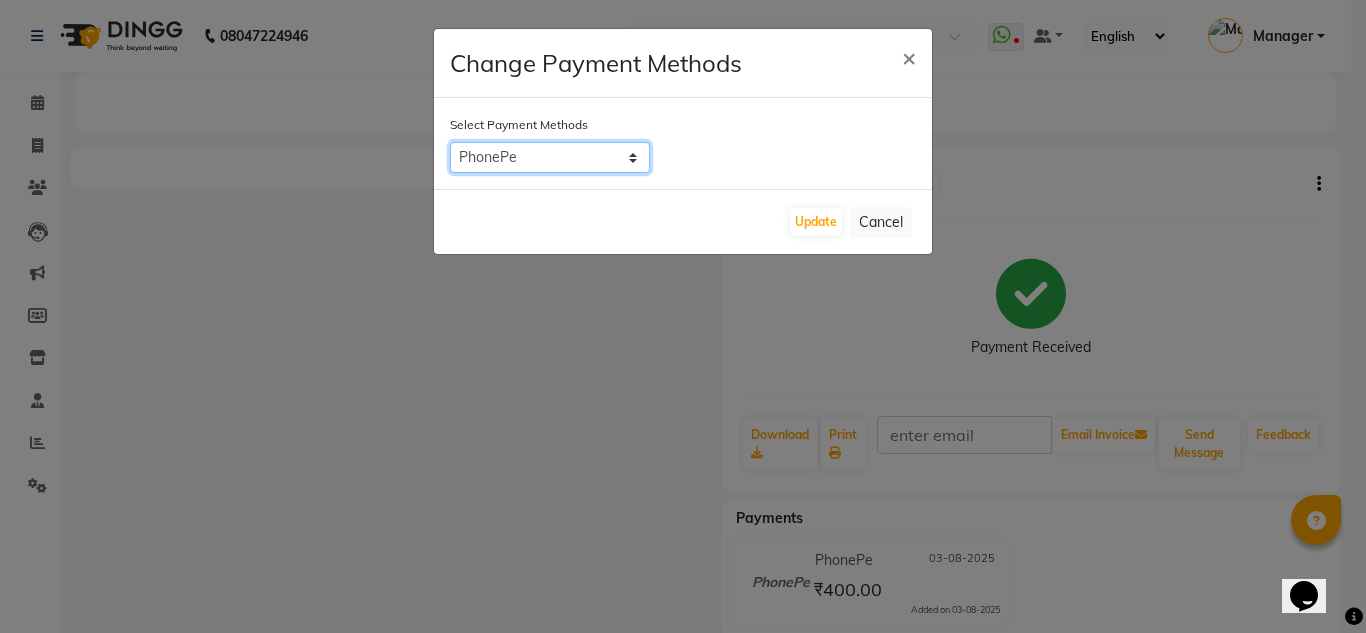 click on "ONLINE   PhonePe   CASH   BharatPay   GPay   CARD" 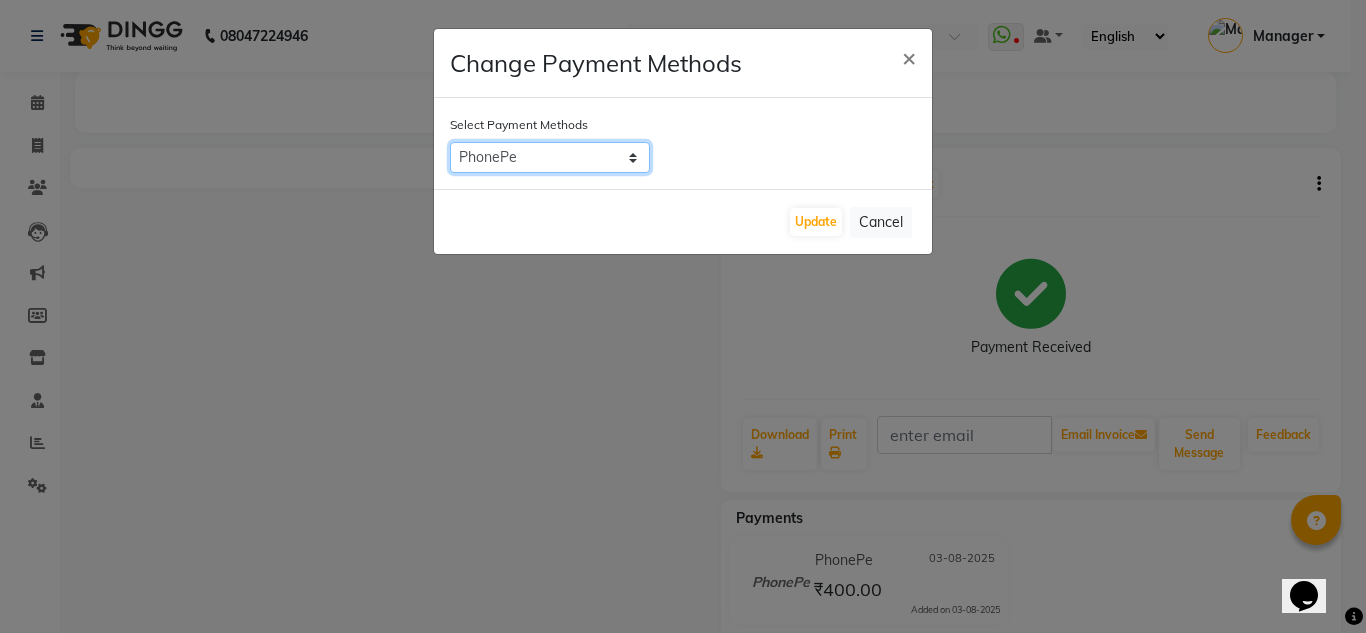 select on "1" 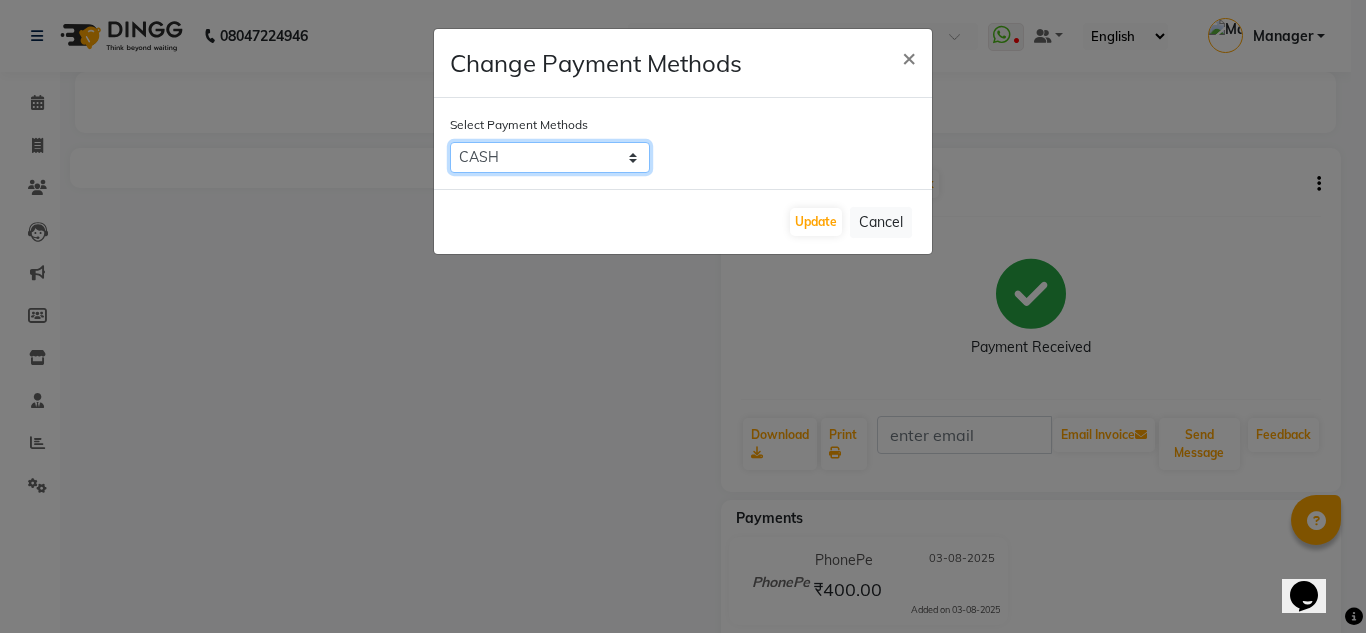 click on "ONLINE   PhonePe   CASH   BharatPay   GPay   CARD" 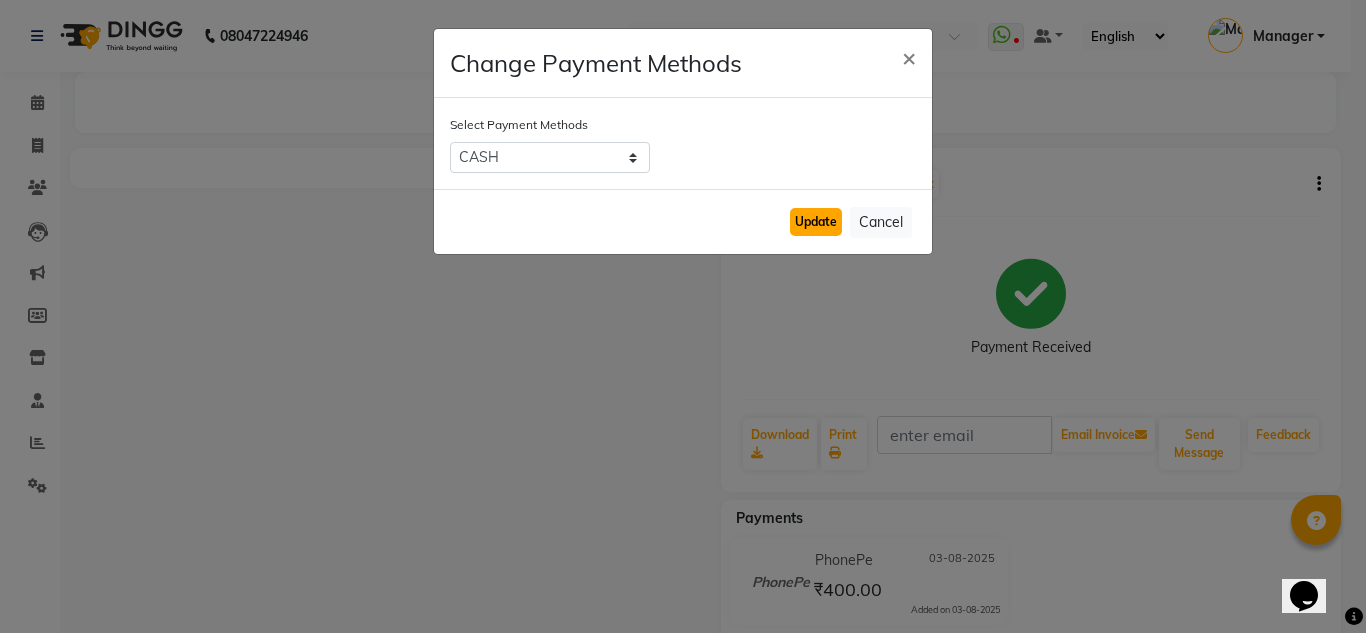 click on "Update" 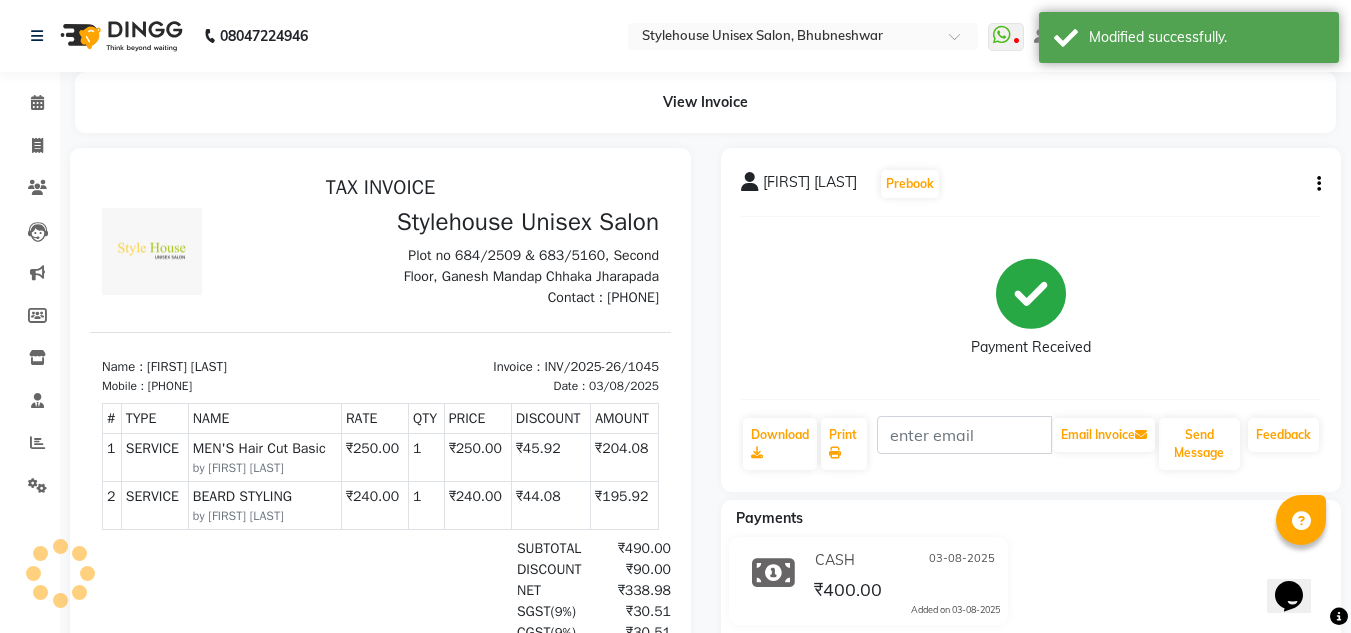 scroll, scrollTop: 0, scrollLeft: 0, axis: both 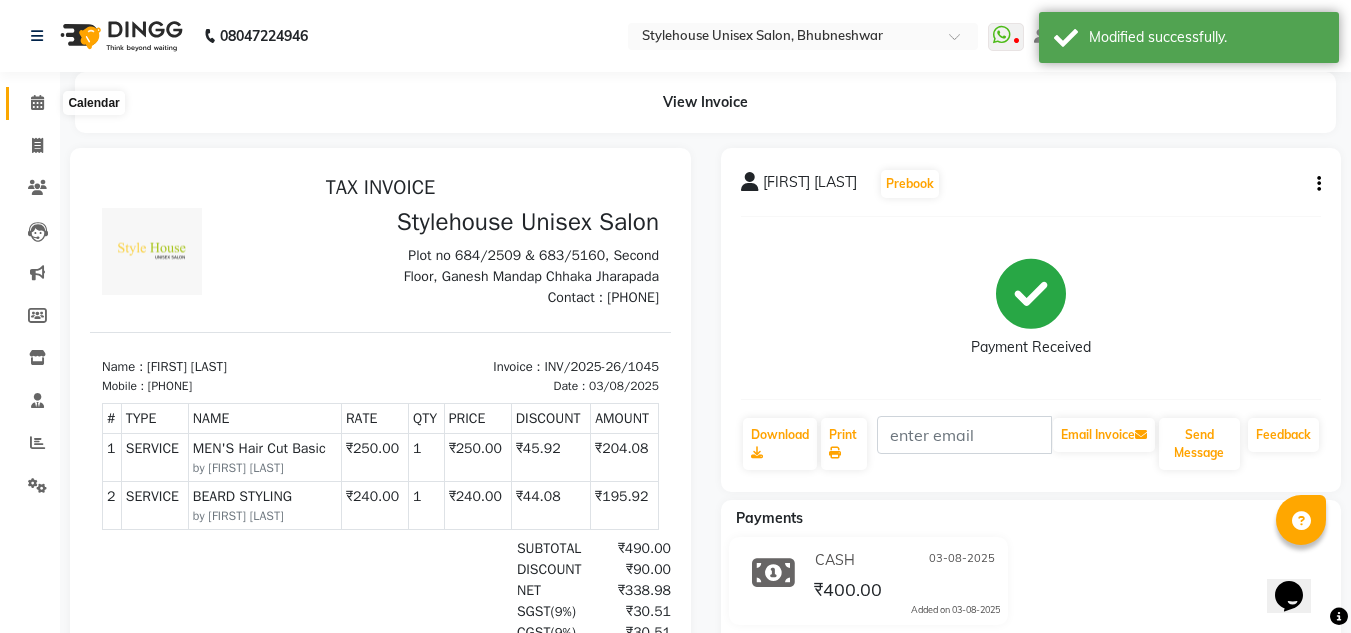 click 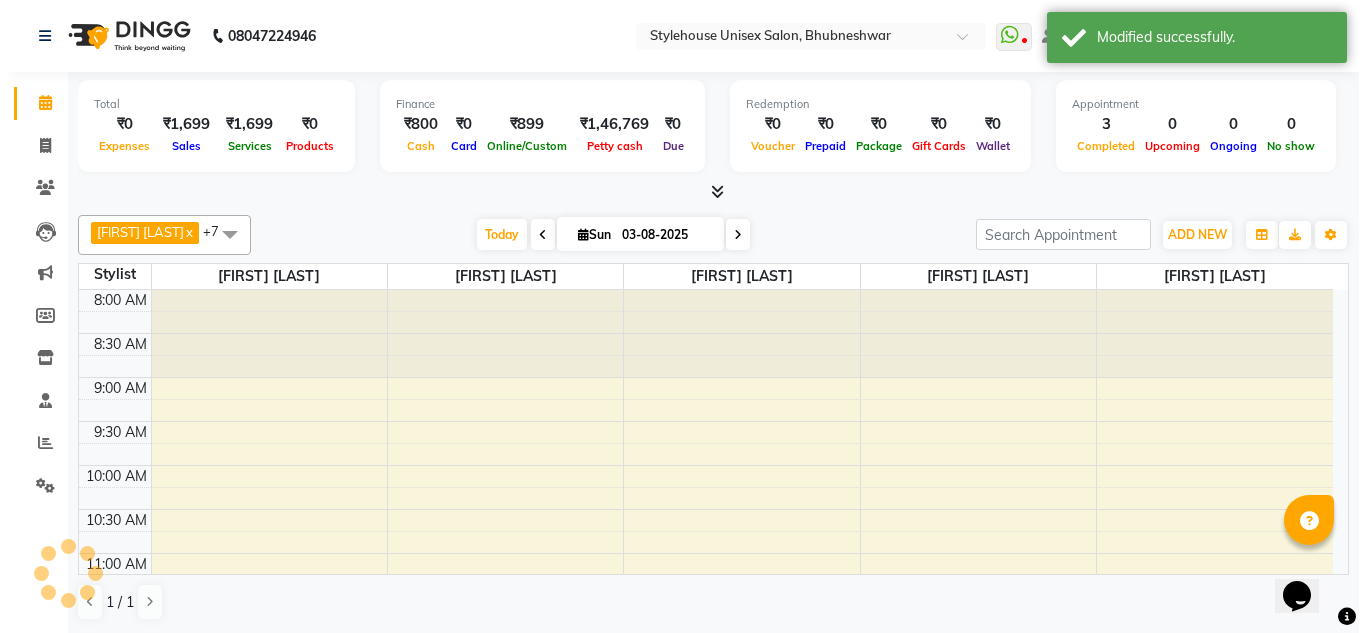 scroll, scrollTop: 0, scrollLeft: 0, axis: both 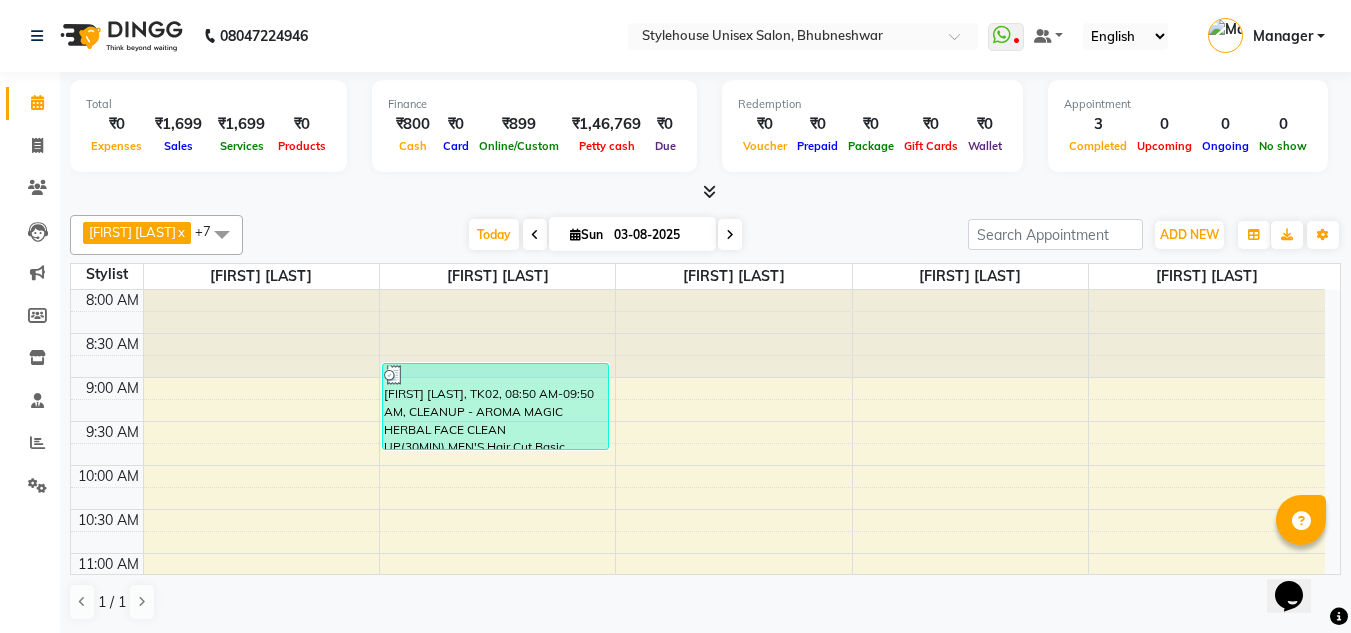 click on "Manager" at bounding box center [1266, 36] 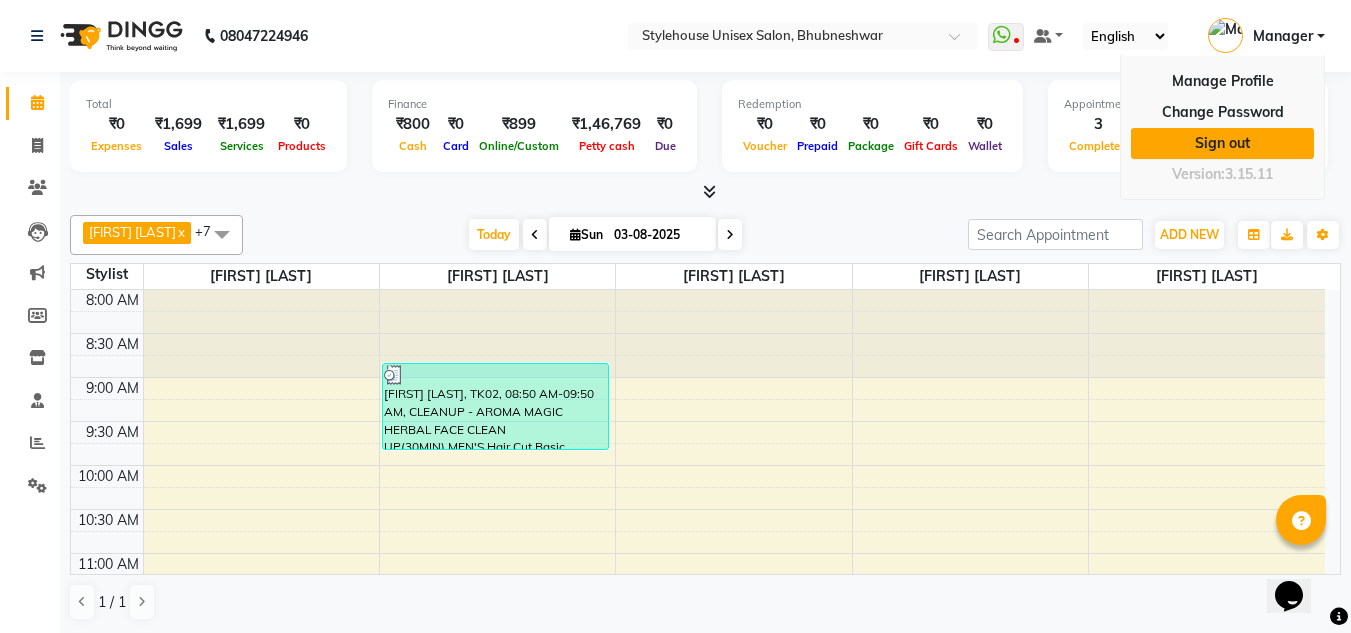 click on "Sign out" at bounding box center (1222, 143) 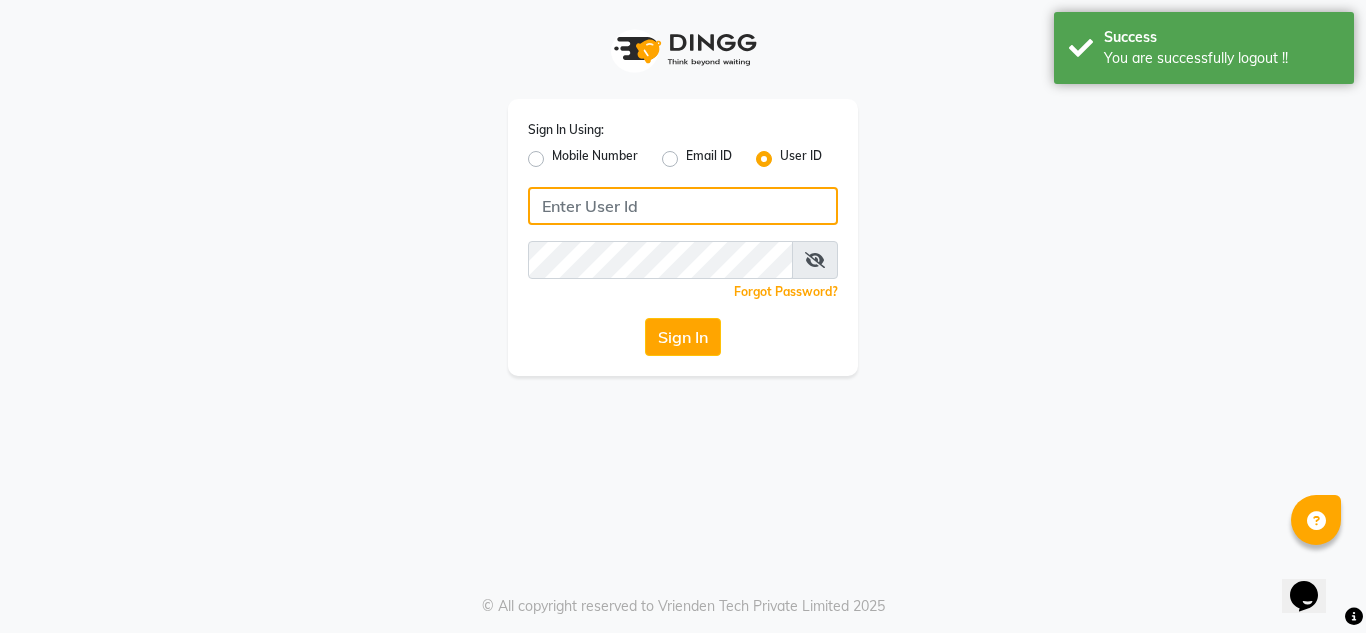 type on "[PHONE]" 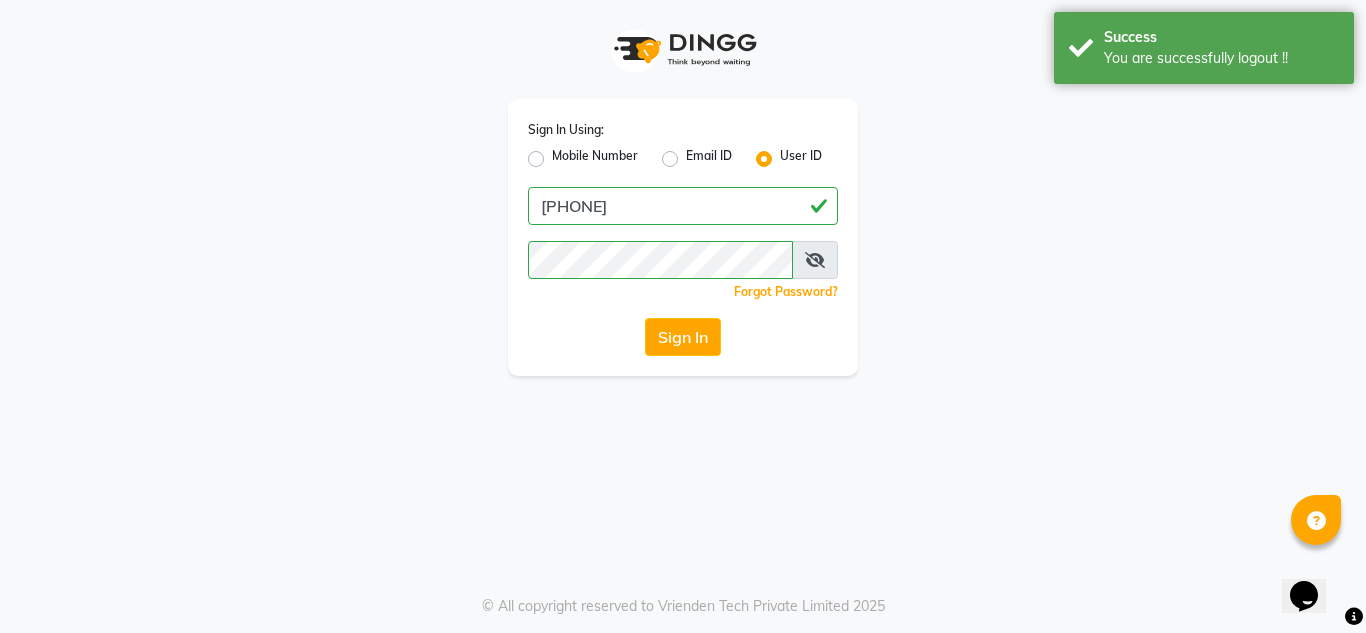 click on "Mobile Number" 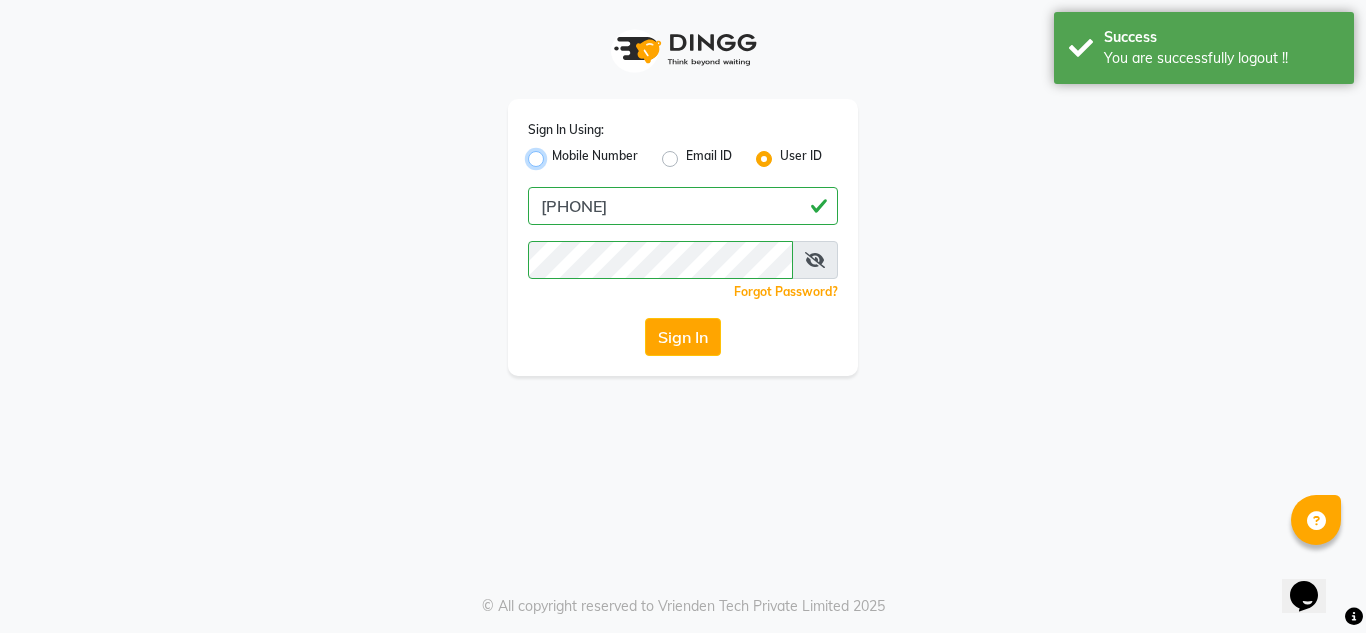 click on "Mobile Number" at bounding box center [558, 153] 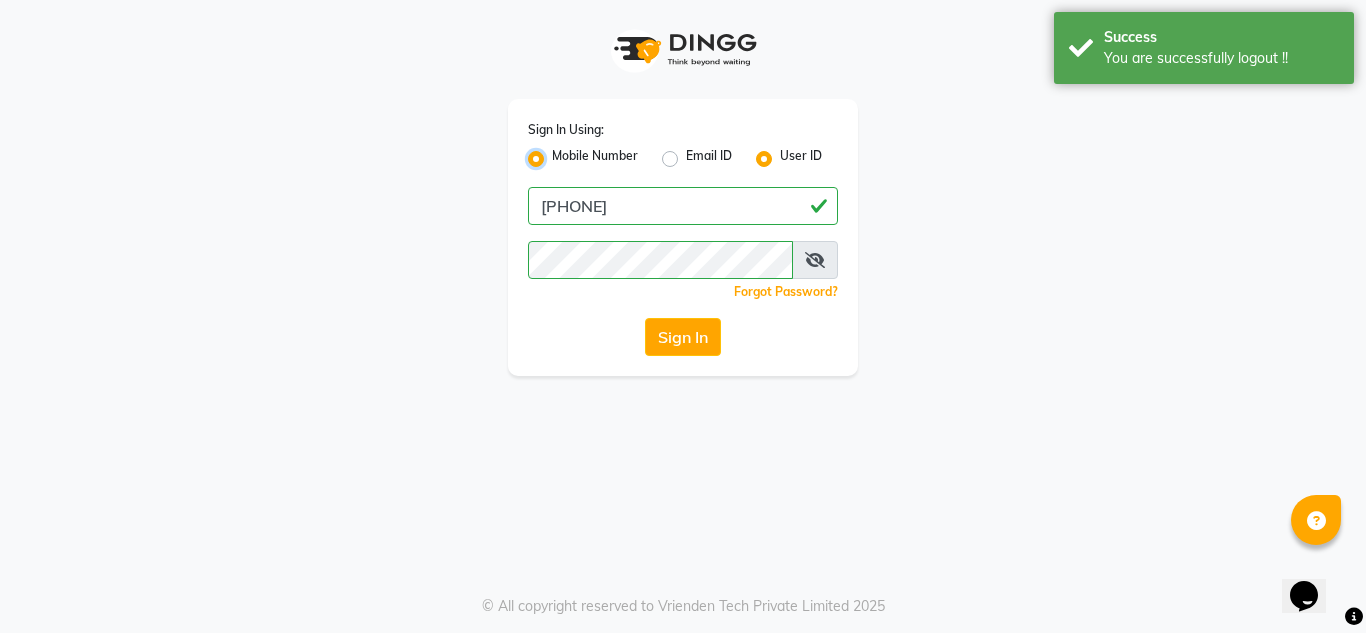 radio on "false" 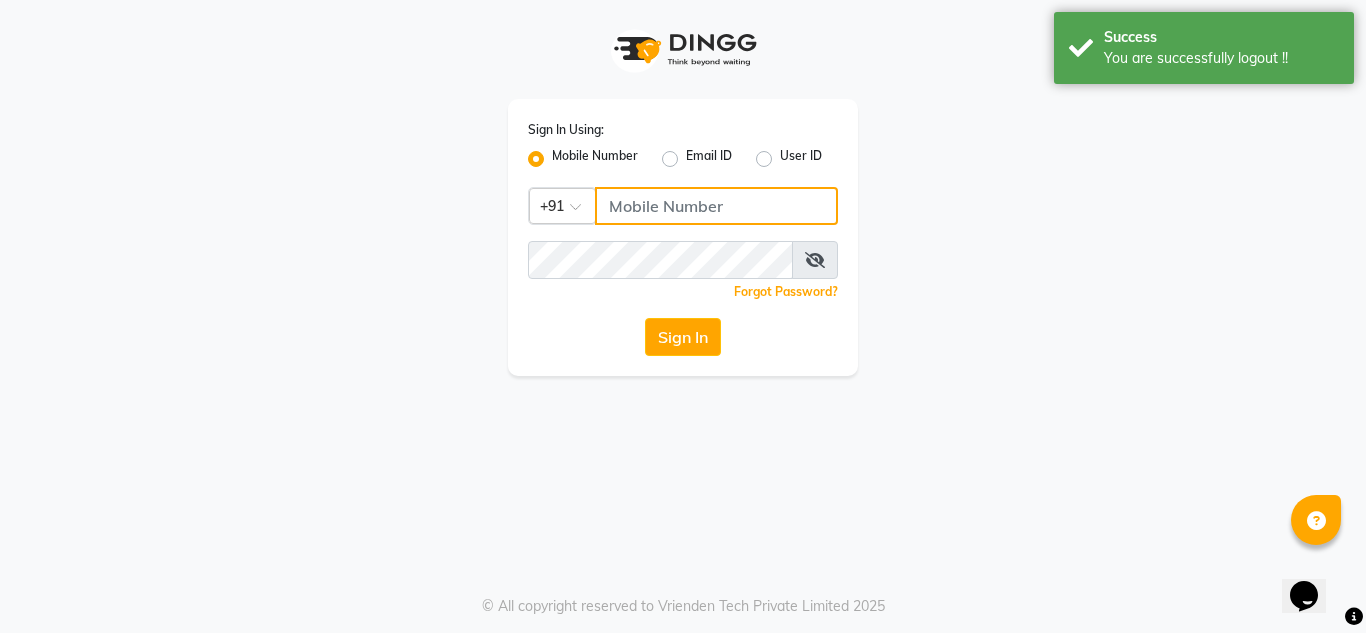 click 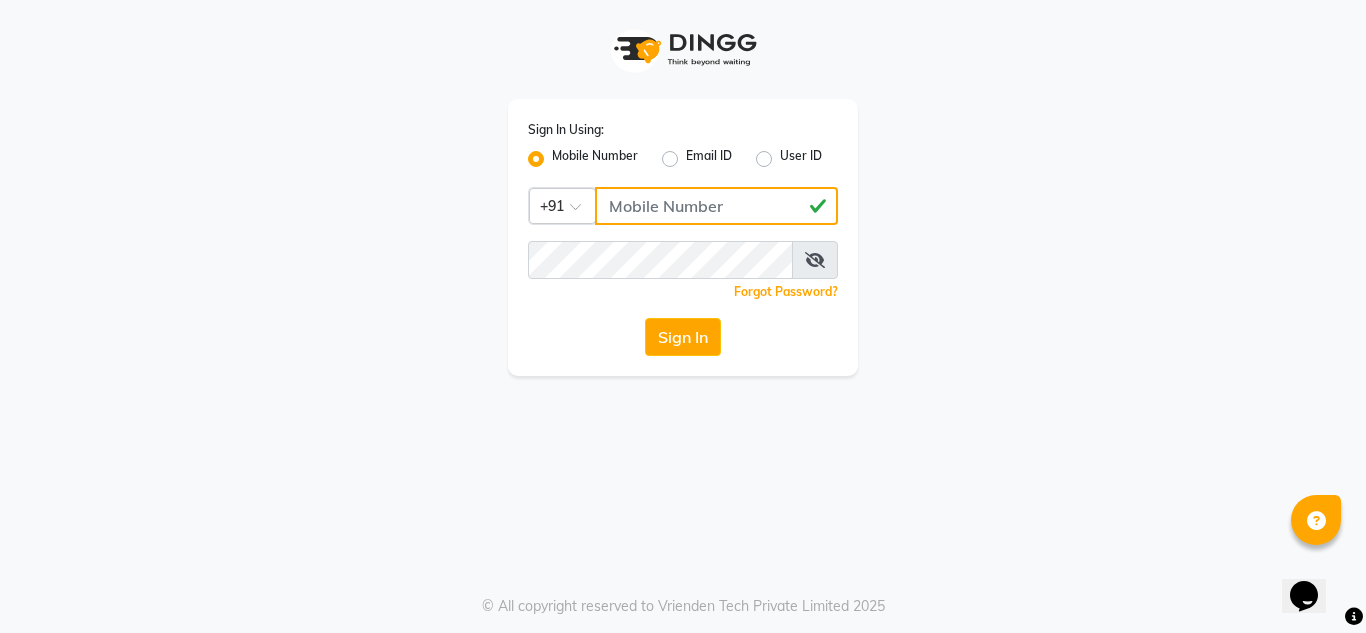 type on "[PHONE]" 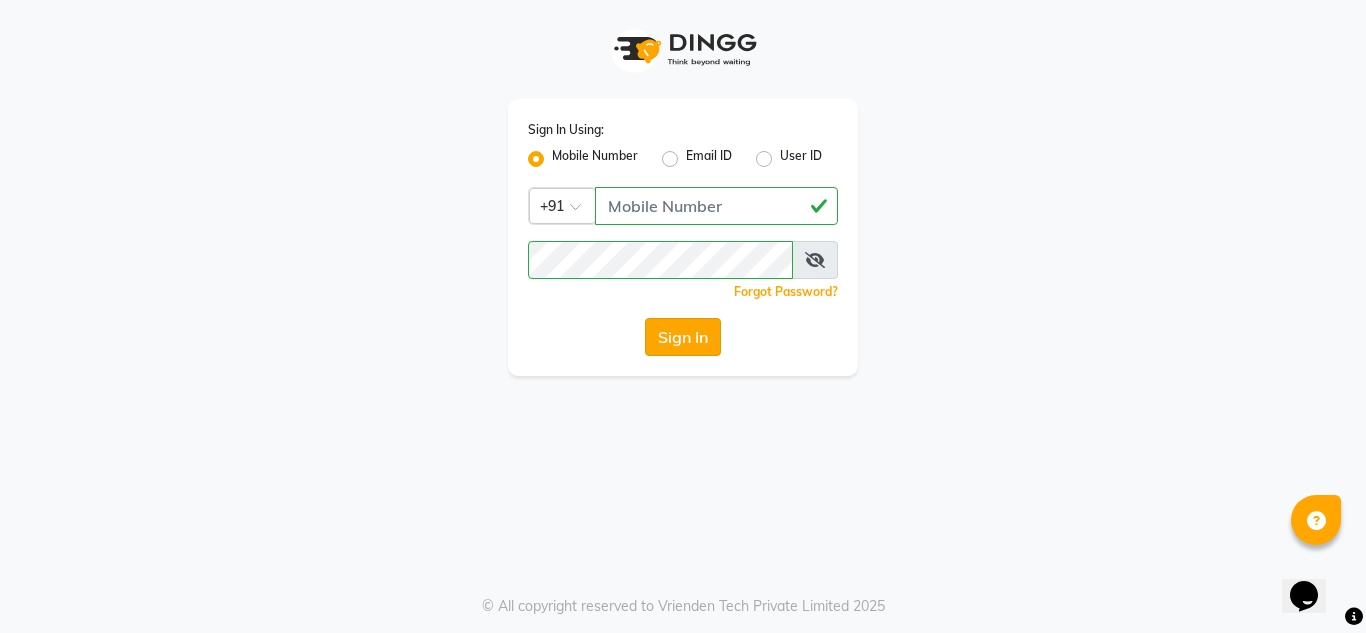 click on "Sign In" 